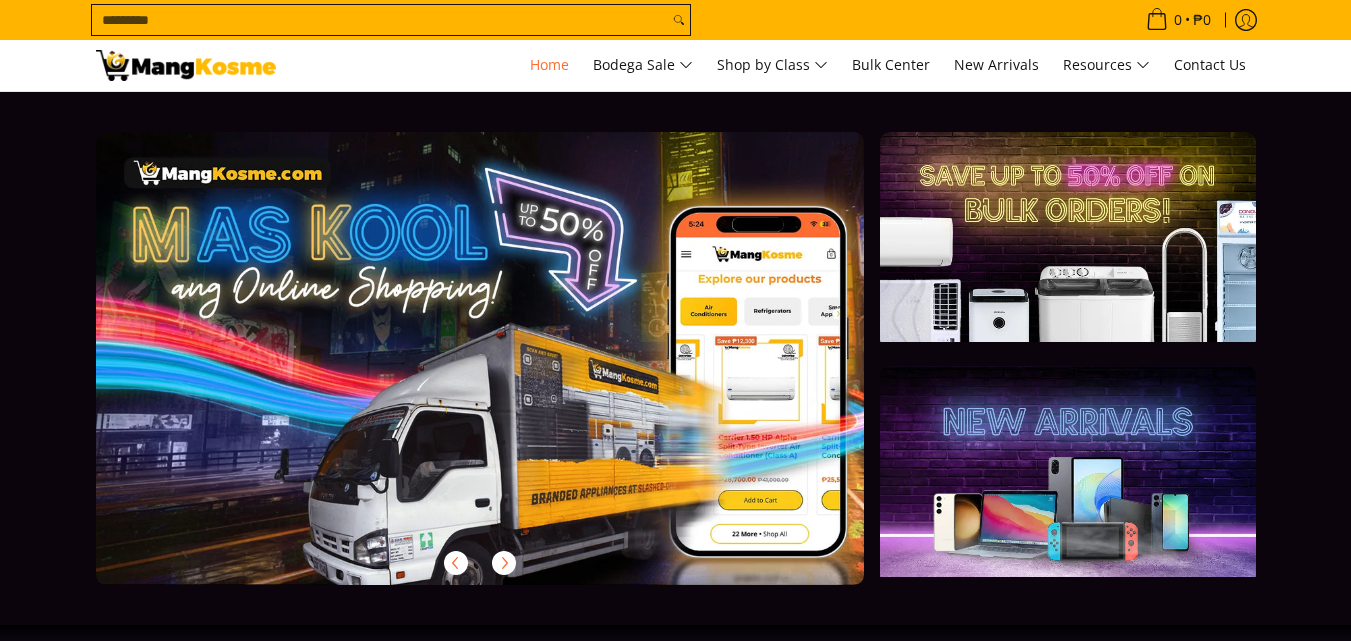 scroll, scrollTop: 0, scrollLeft: 0, axis: both 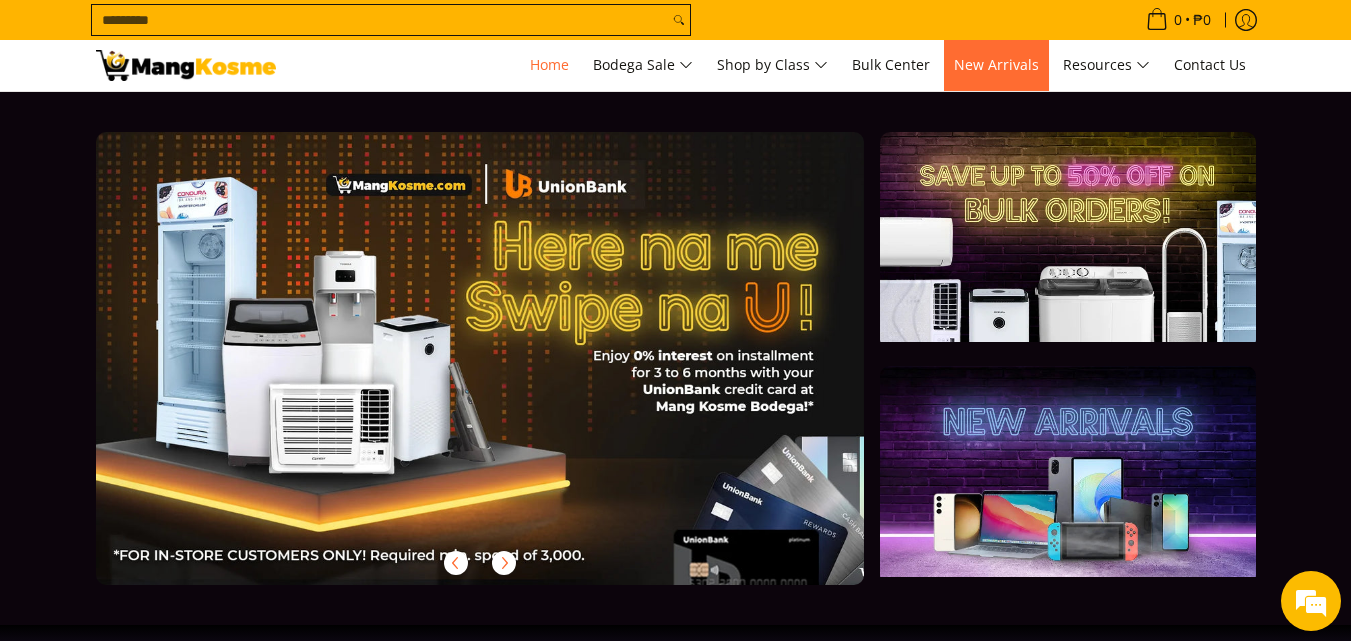 click on "New Arrivals" at bounding box center (996, 64) 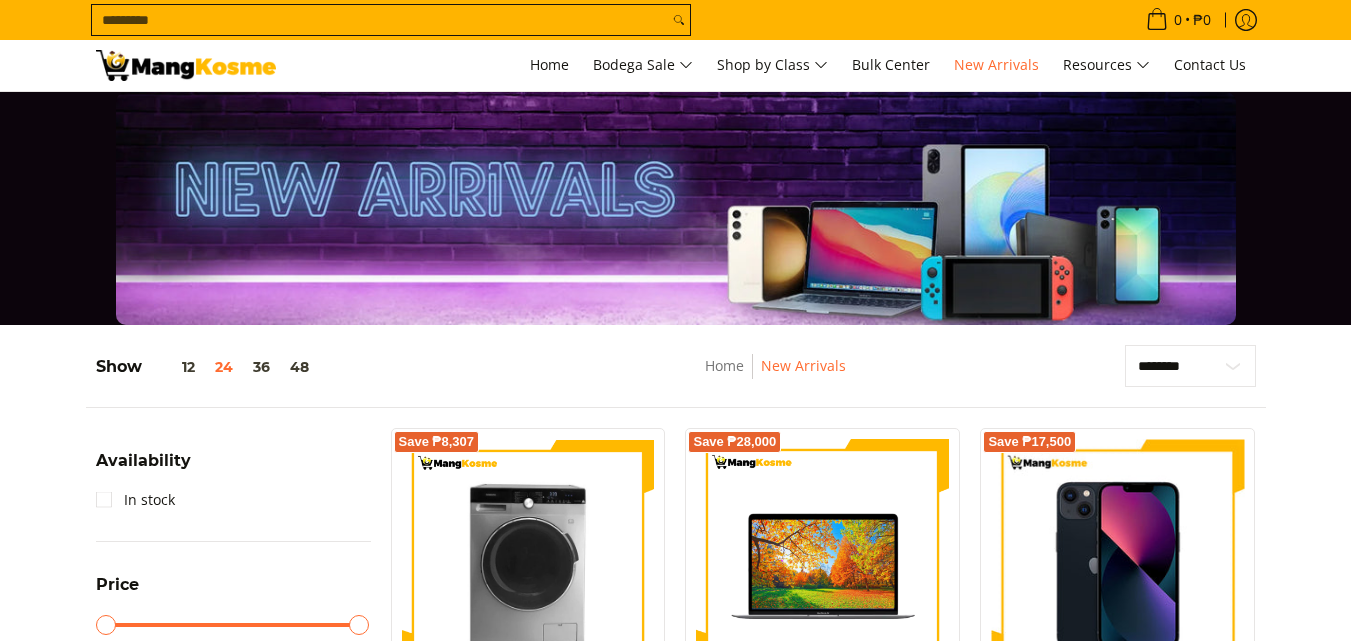 scroll, scrollTop: 300, scrollLeft: 0, axis: vertical 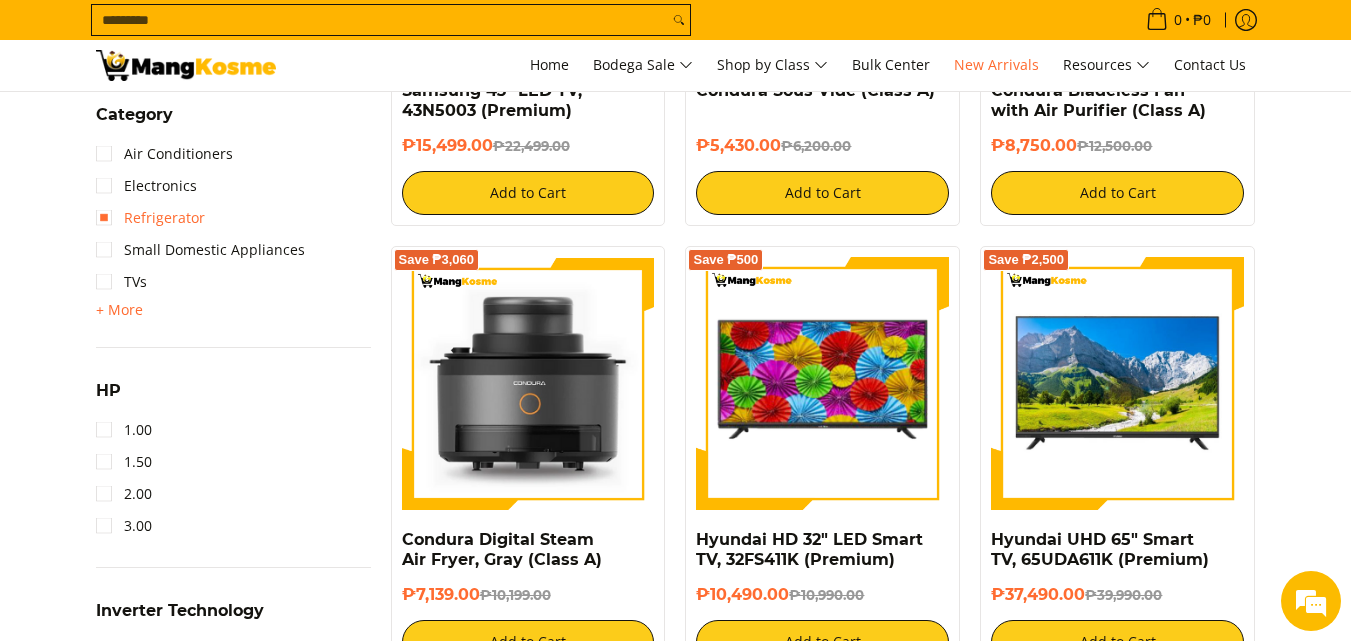 click on "Refrigerator" at bounding box center (150, 218) 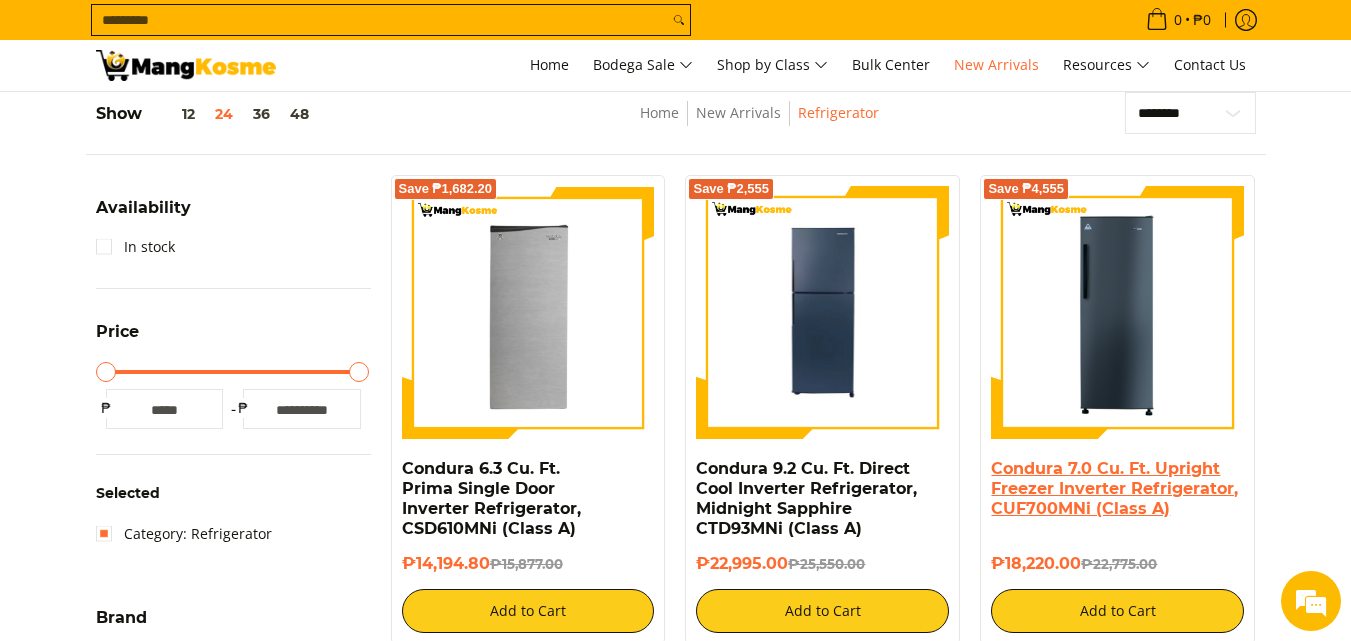 scroll, scrollTop: 436, scrollLeft: 0, axis: vertical 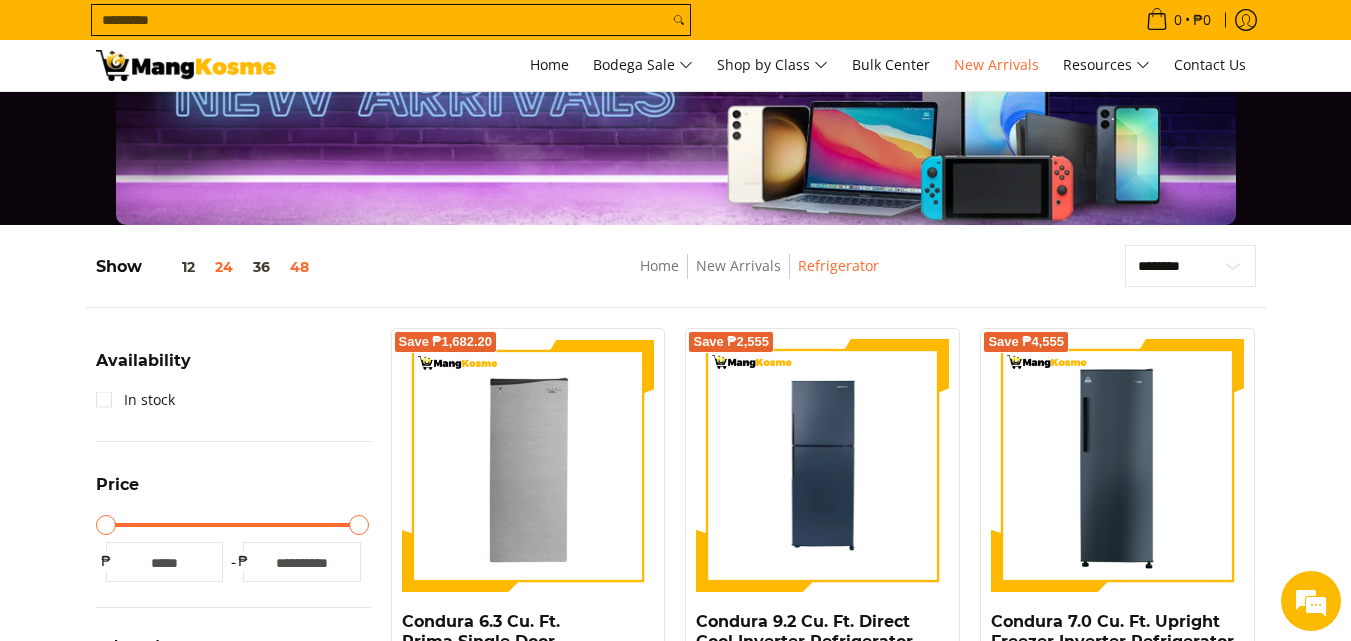 click on "48" at bounding box center (299, 267) 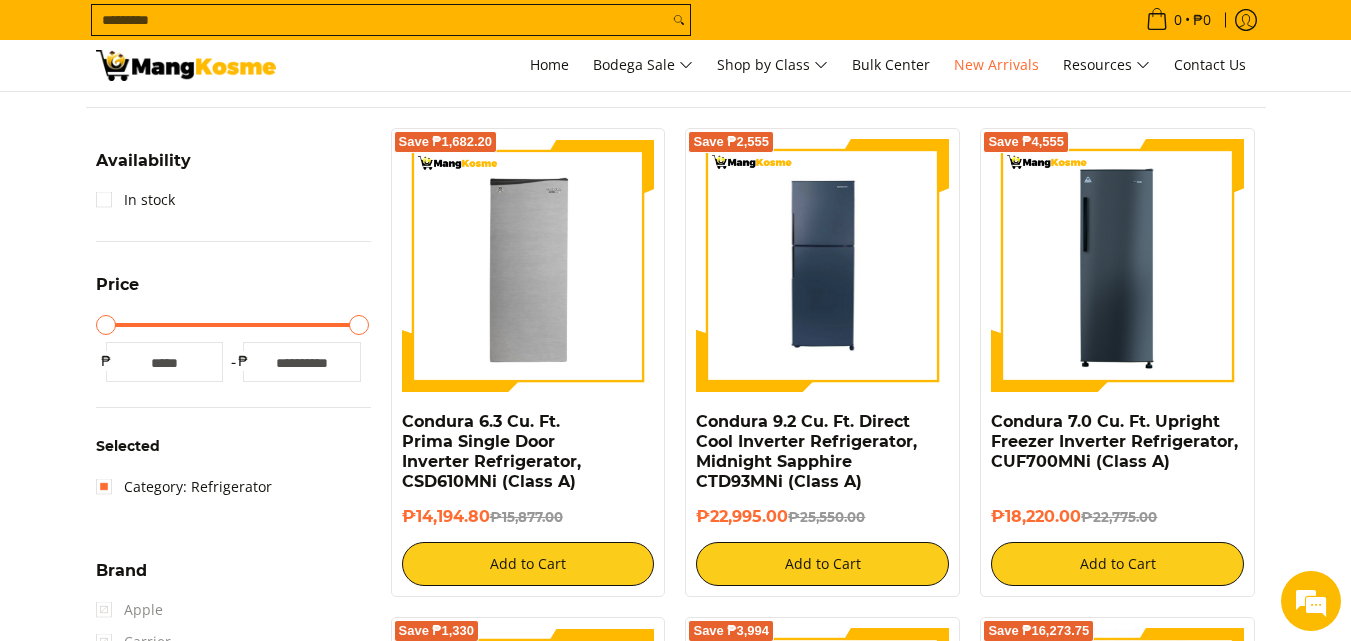 scroll, scrollTop: 400, scrollLeft: 0, axis: vertical 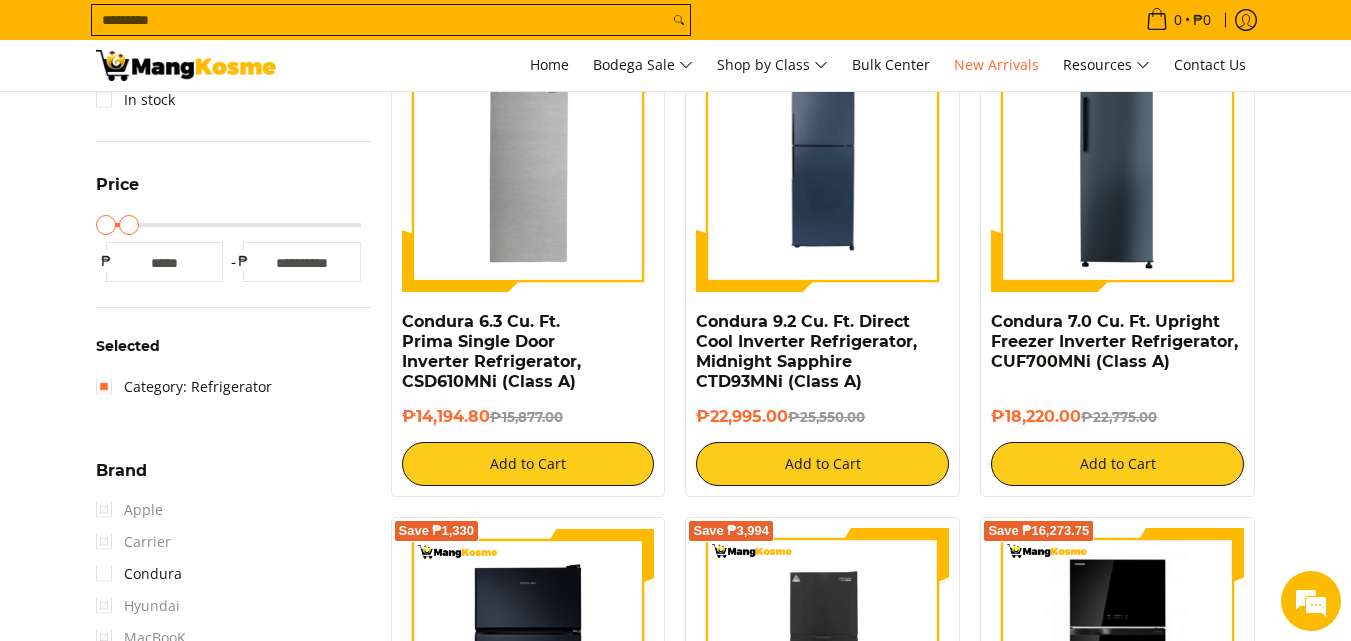 drag, startPoint x: 363, startPoint y: 226, endPoint x: 131, endPoint y: 220, distance: 232.07758 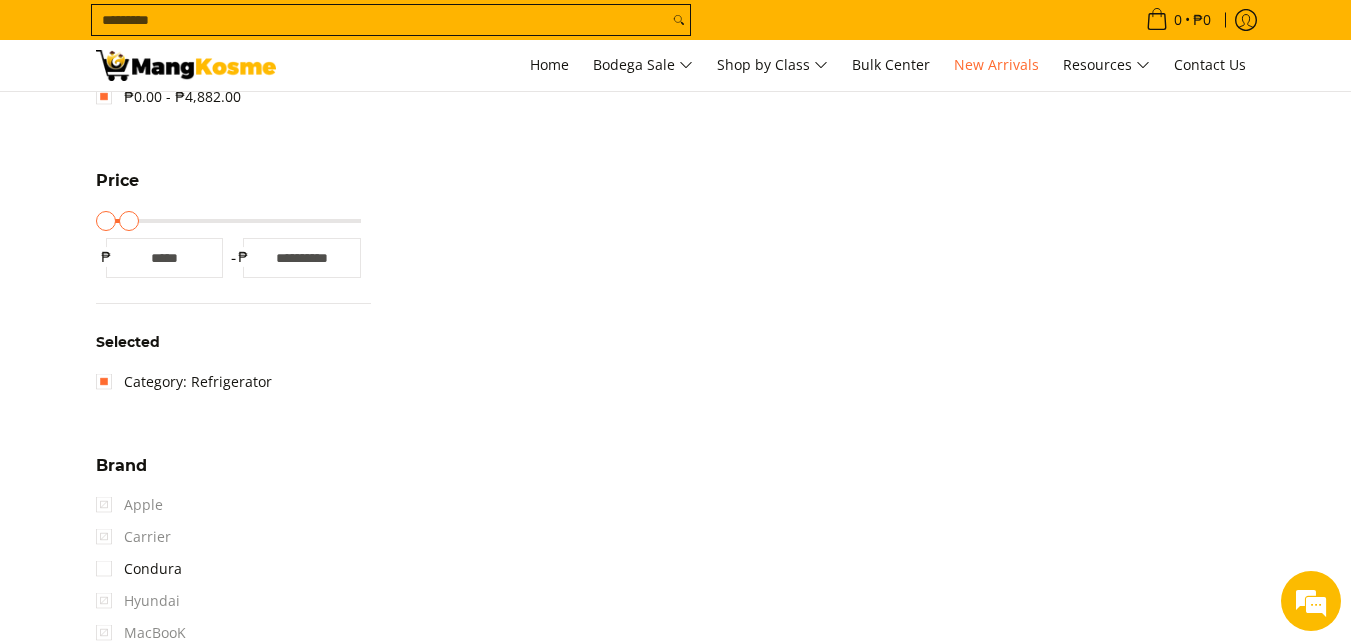 scroll, scrollTop: 253, scrollLeft: 0, axis: vertical 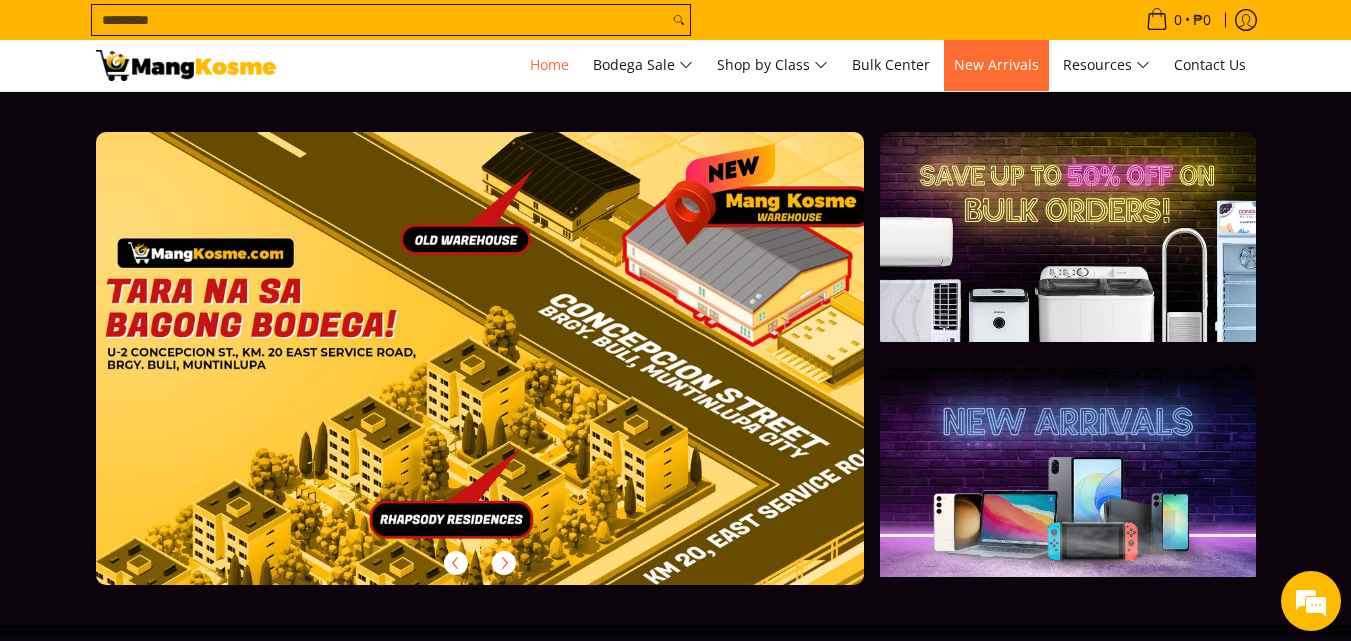 click on "New Arrivals" at bounding box center [996, 64] 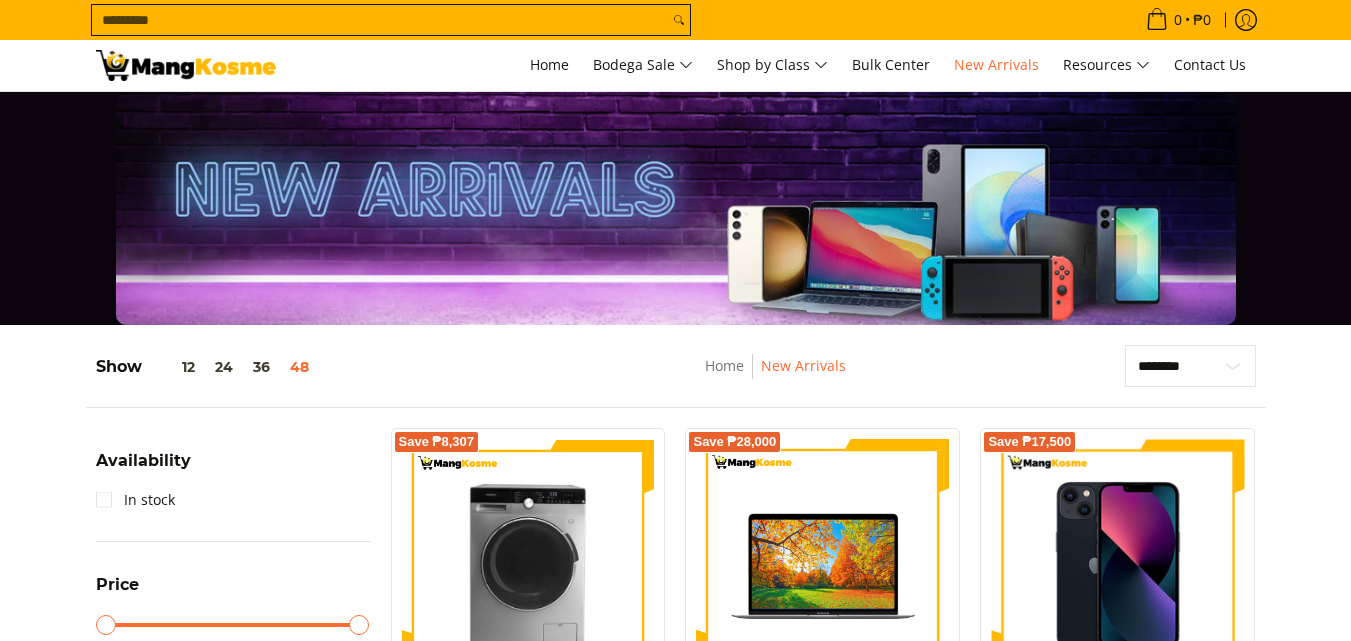 scroll, scrollTop: 0, scrollLeft: 0, axis: both 